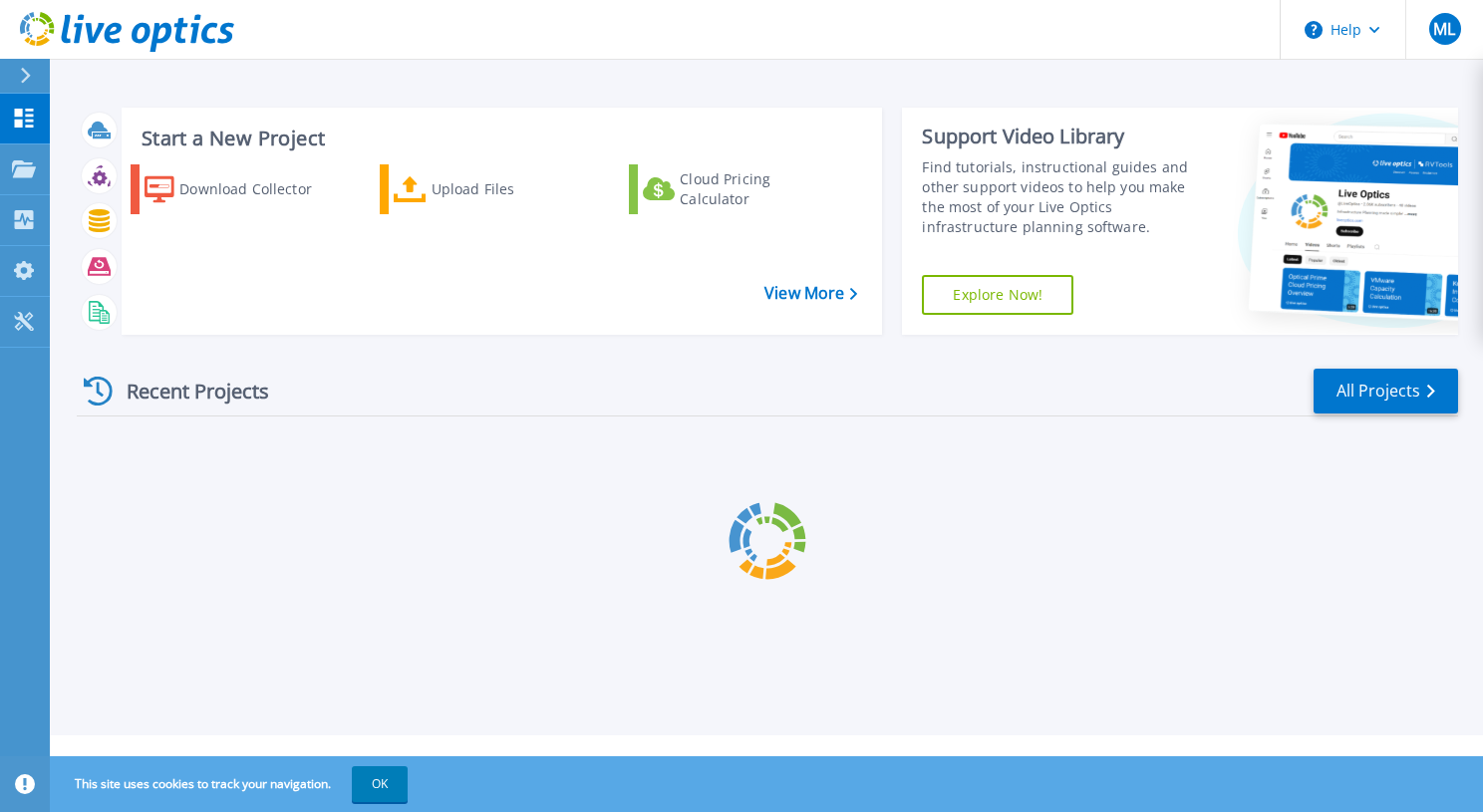 scroll, scrollTop: 0, scrollLeft: 0, axis: both 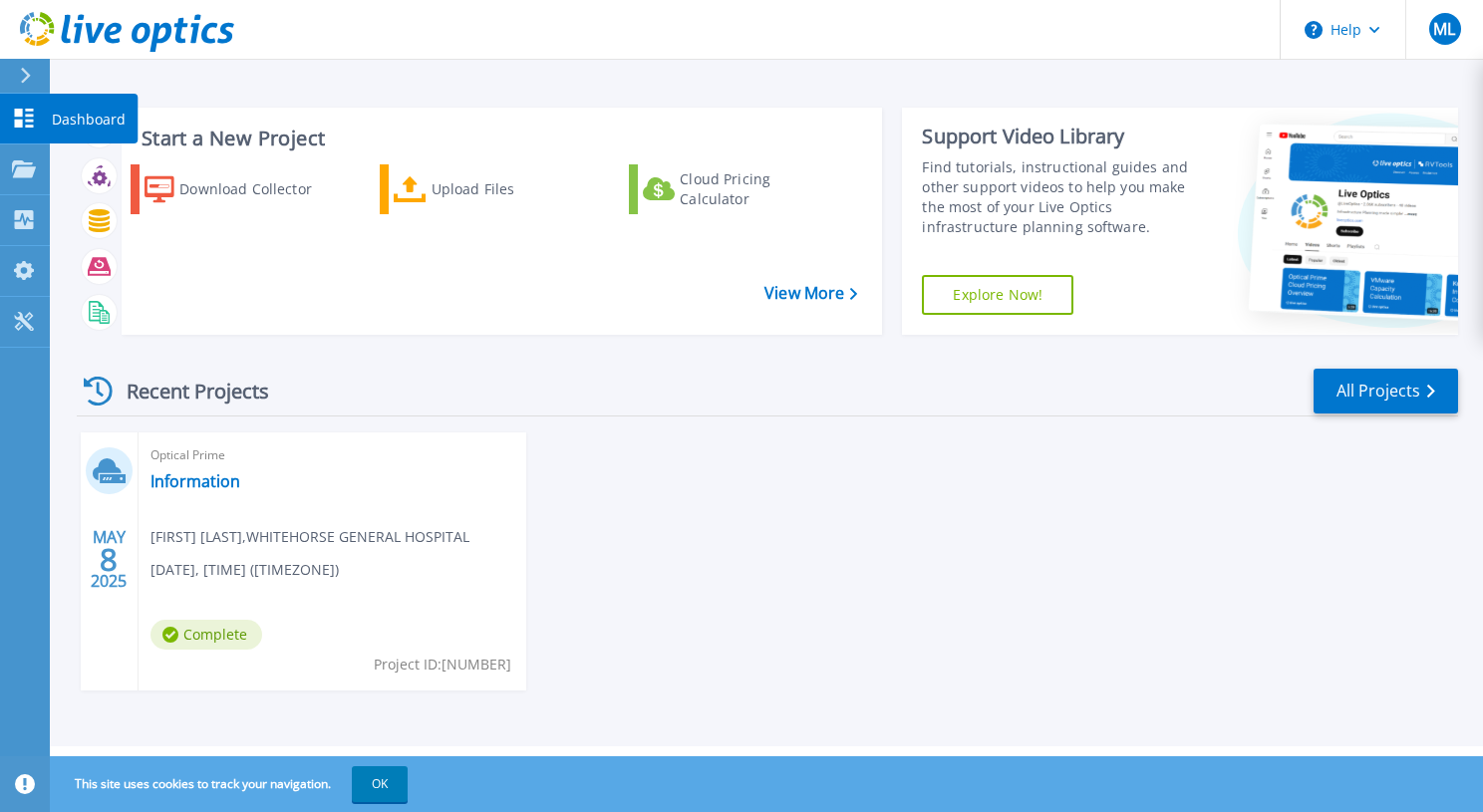 click on "Dashboard" at bounding box center [89, 120] 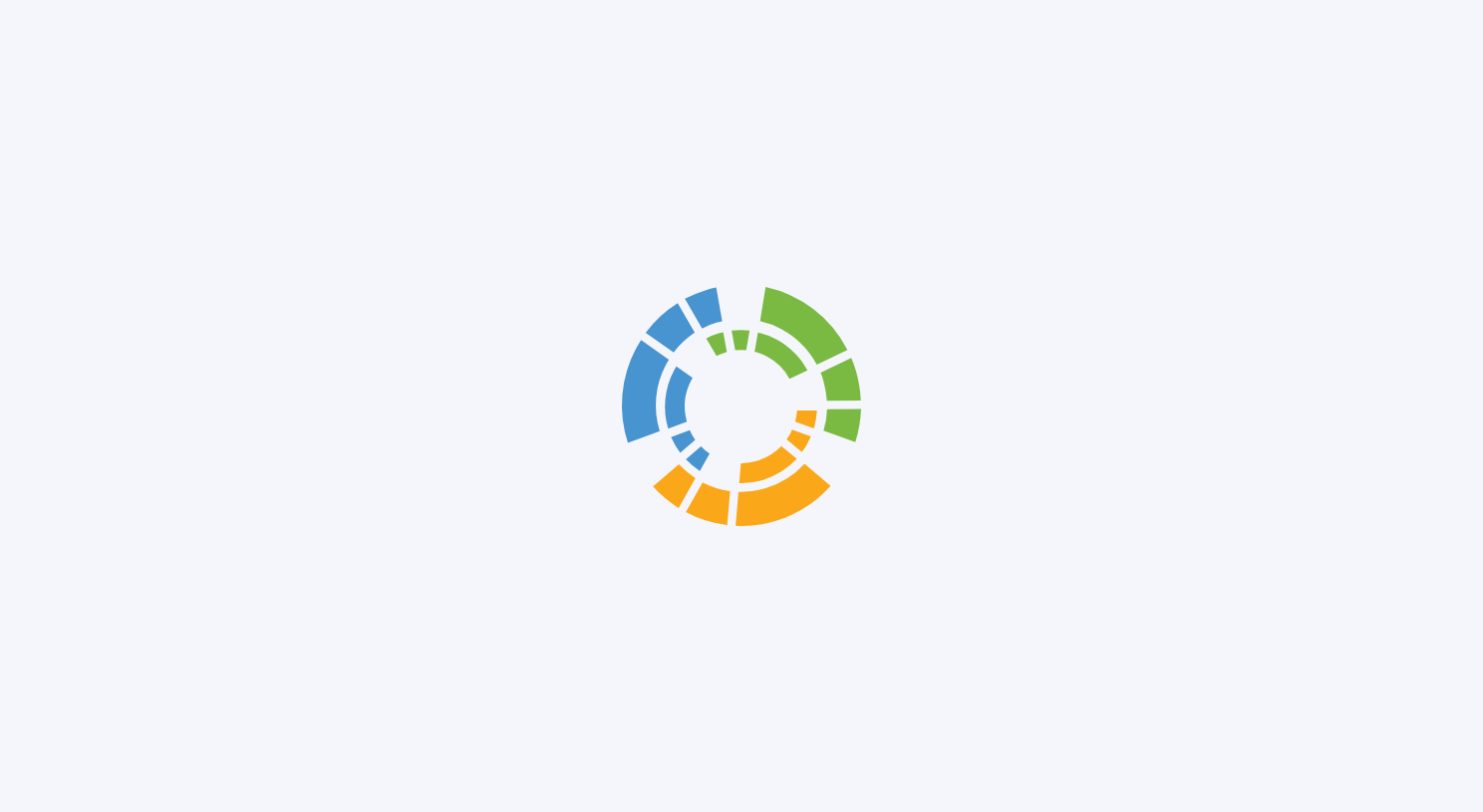 scroll, scrollTop: 0, scrollLeft: 0, axis: both 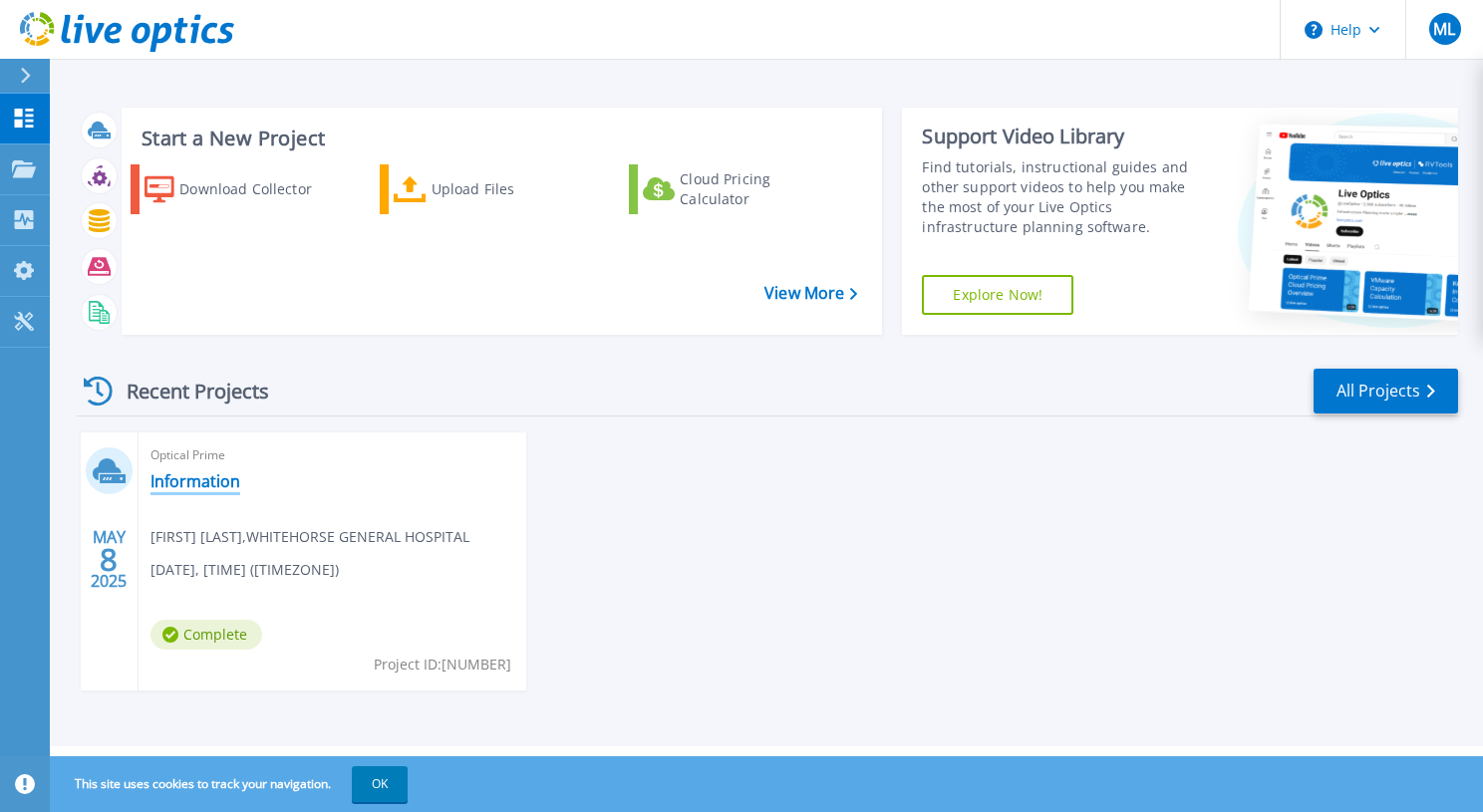 click on "Information" at bounding box center [195, 481] 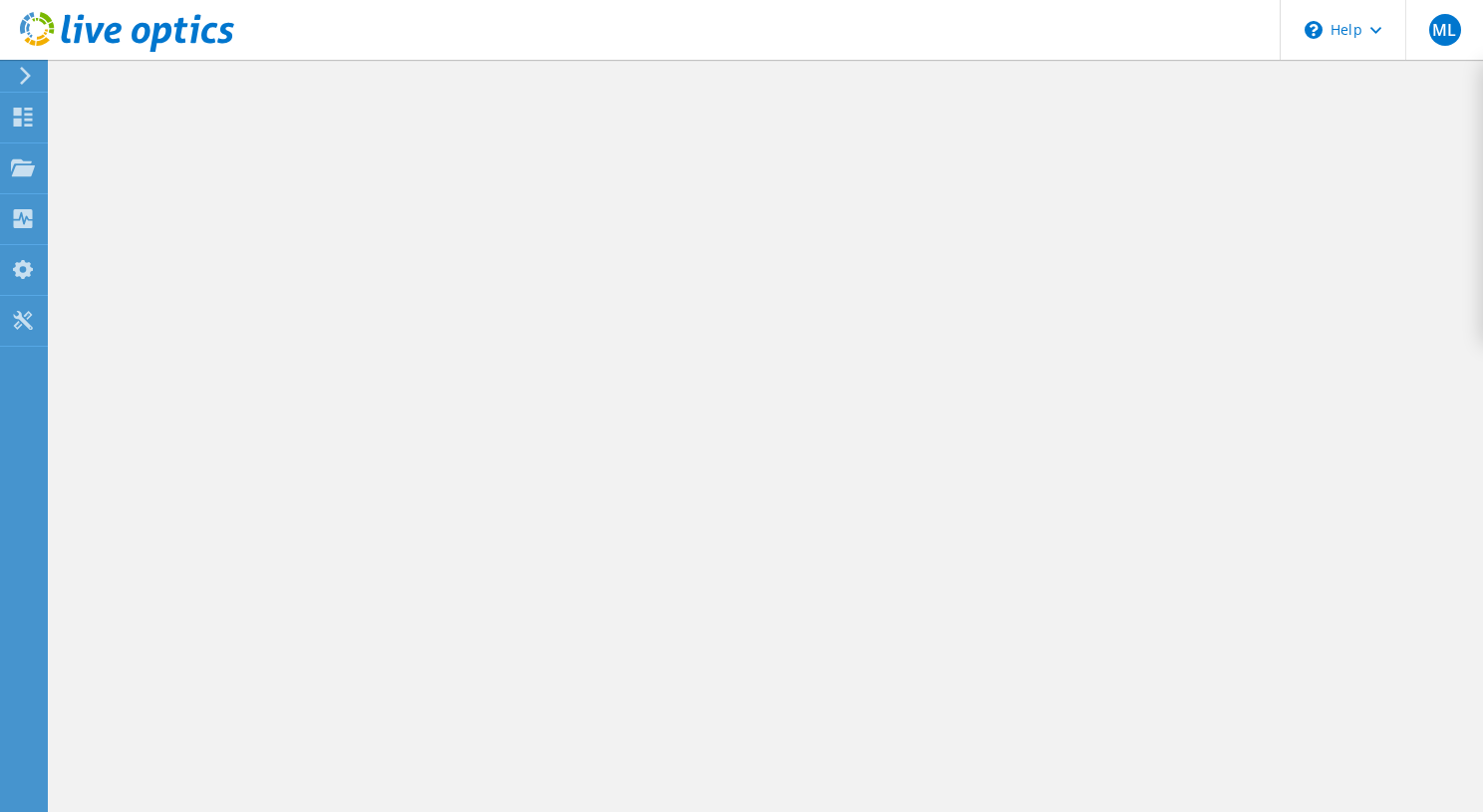 scroll, scrollTop: 0, scrollLeft: 0, axis: both 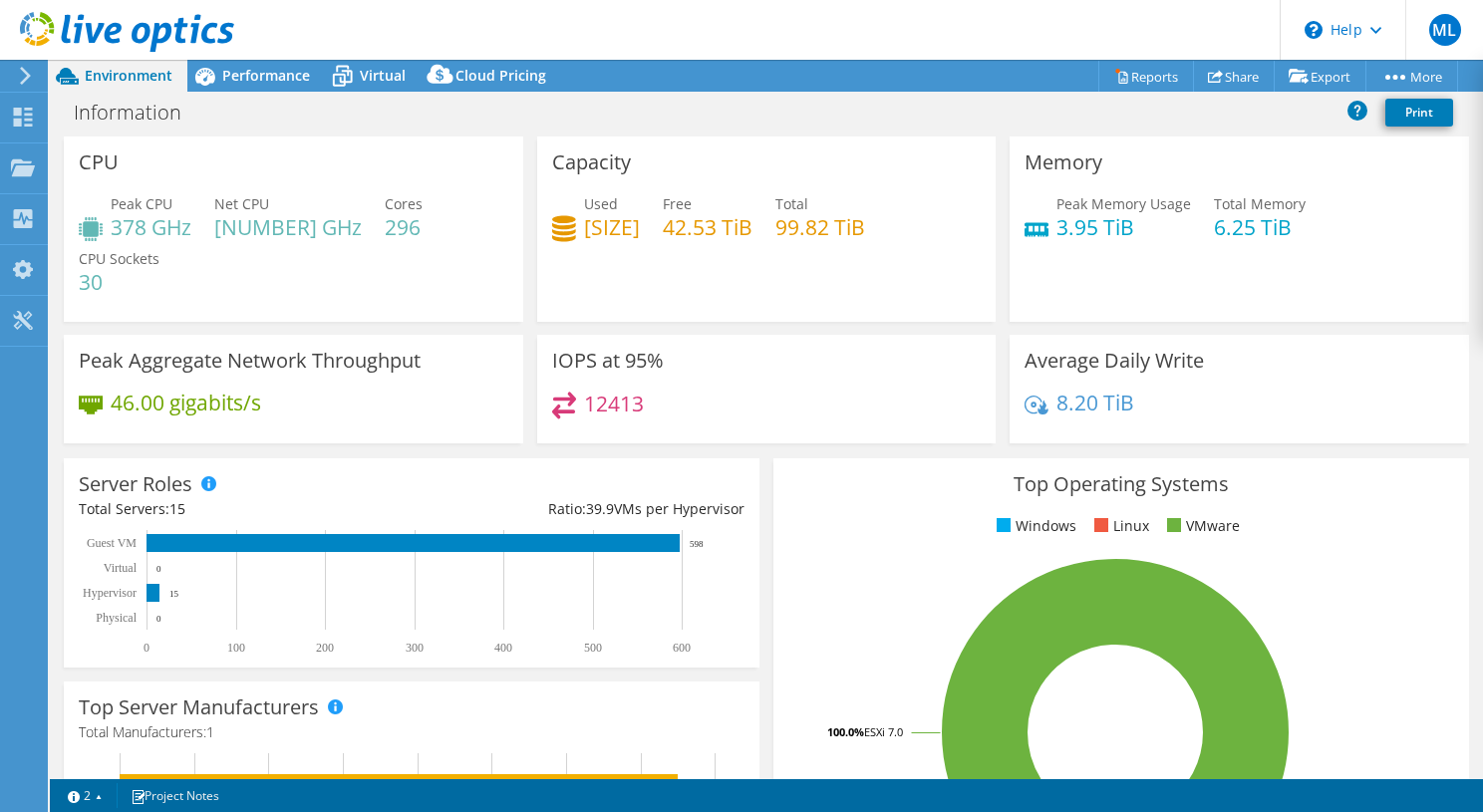 select on "USD" 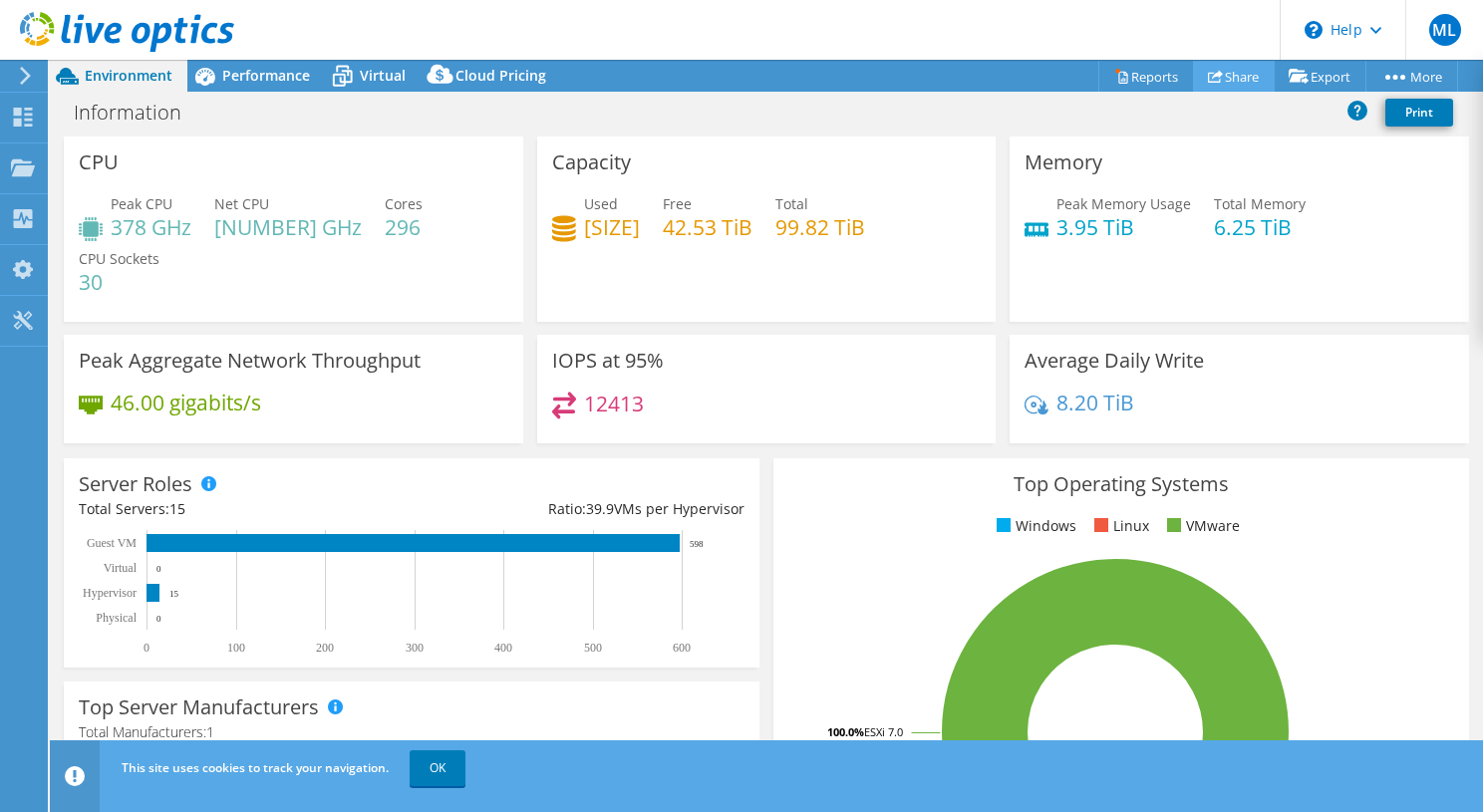 click on "Share" at bounding box center (1234, 76) 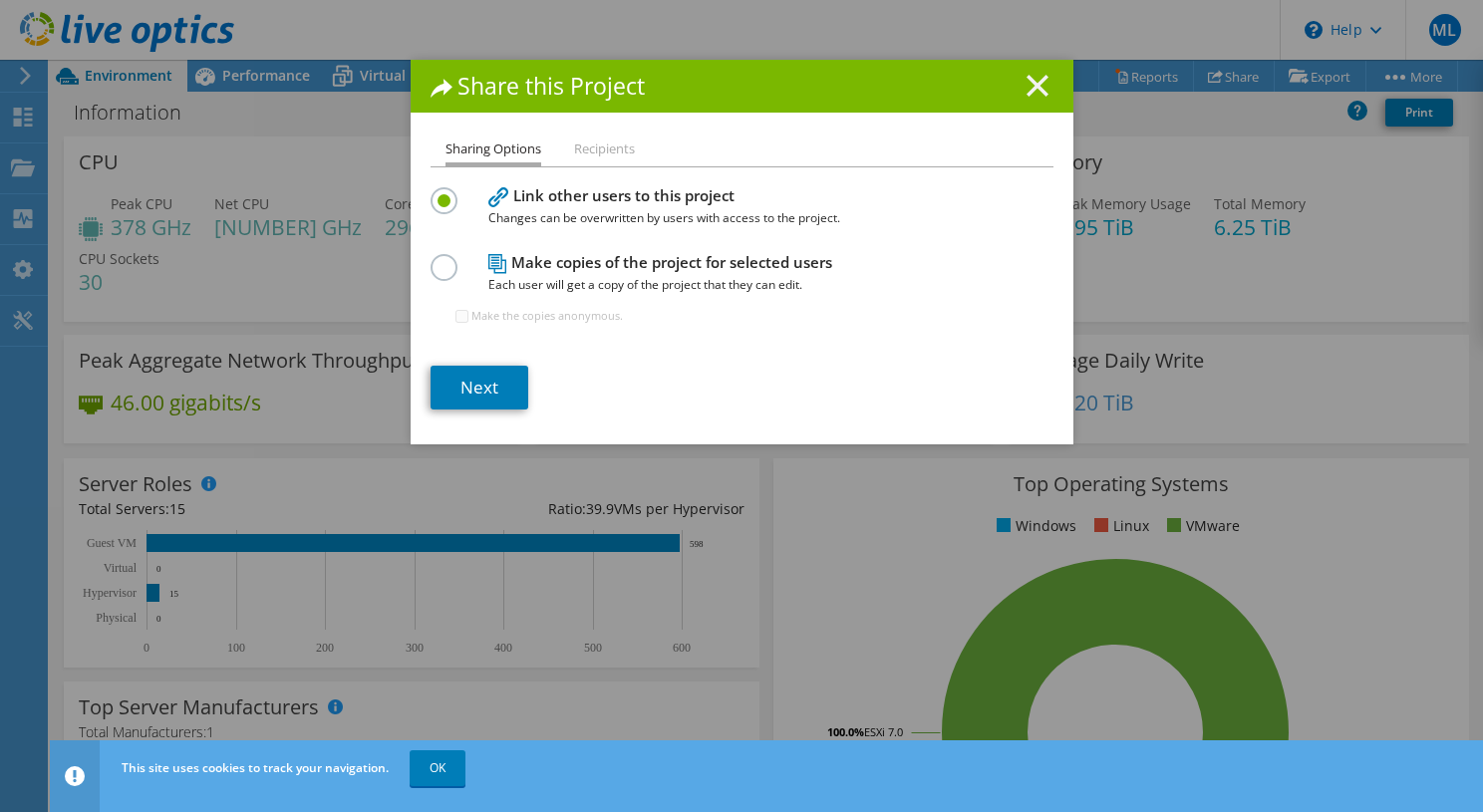 click 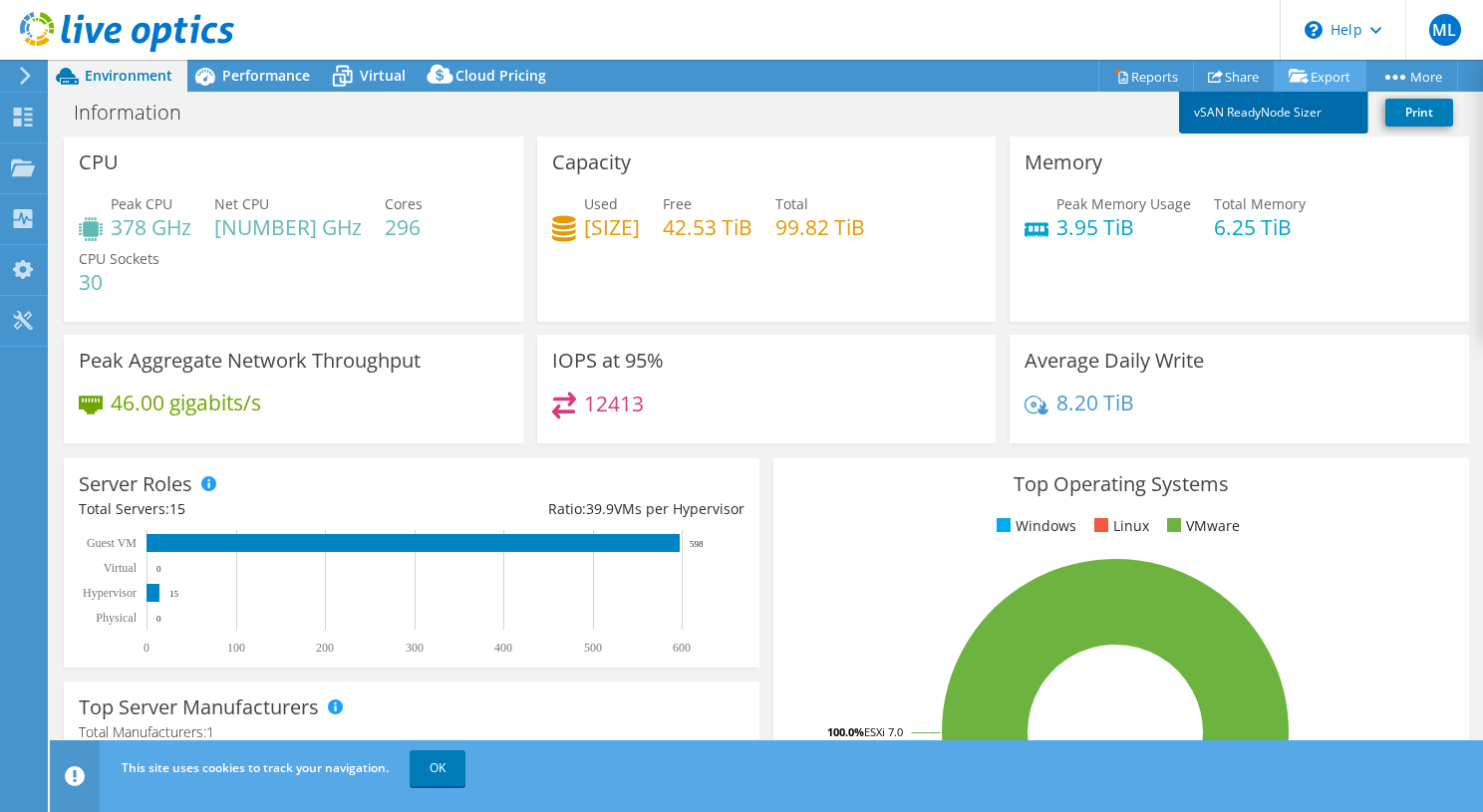 click on "vSAN ReadyNode Sizer" at bounding box center (1274, 113) 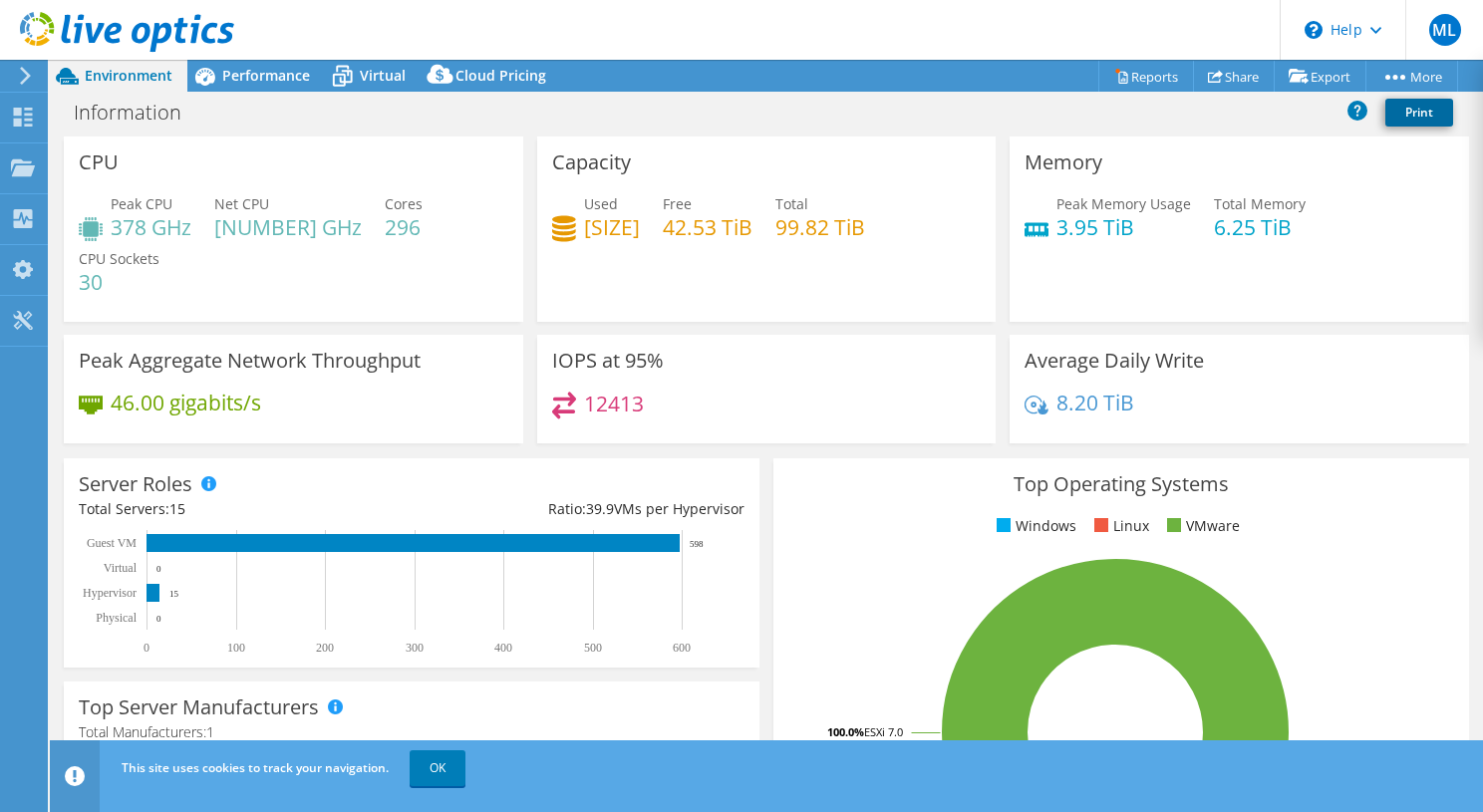 click on "Print" at bounding box center (1419, 113) 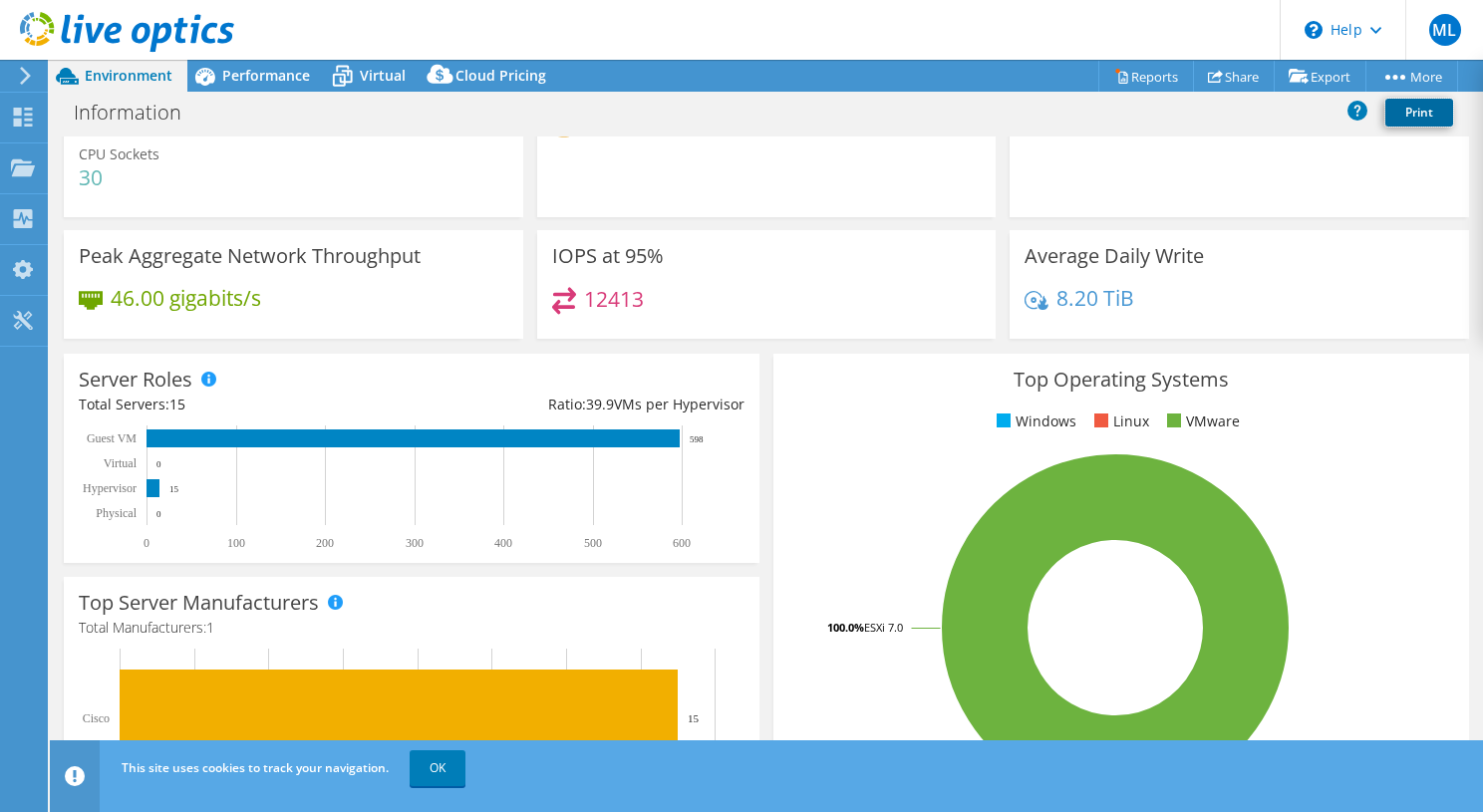 scroll, scrollTop: 0, scrollLeft: 0, axis: both 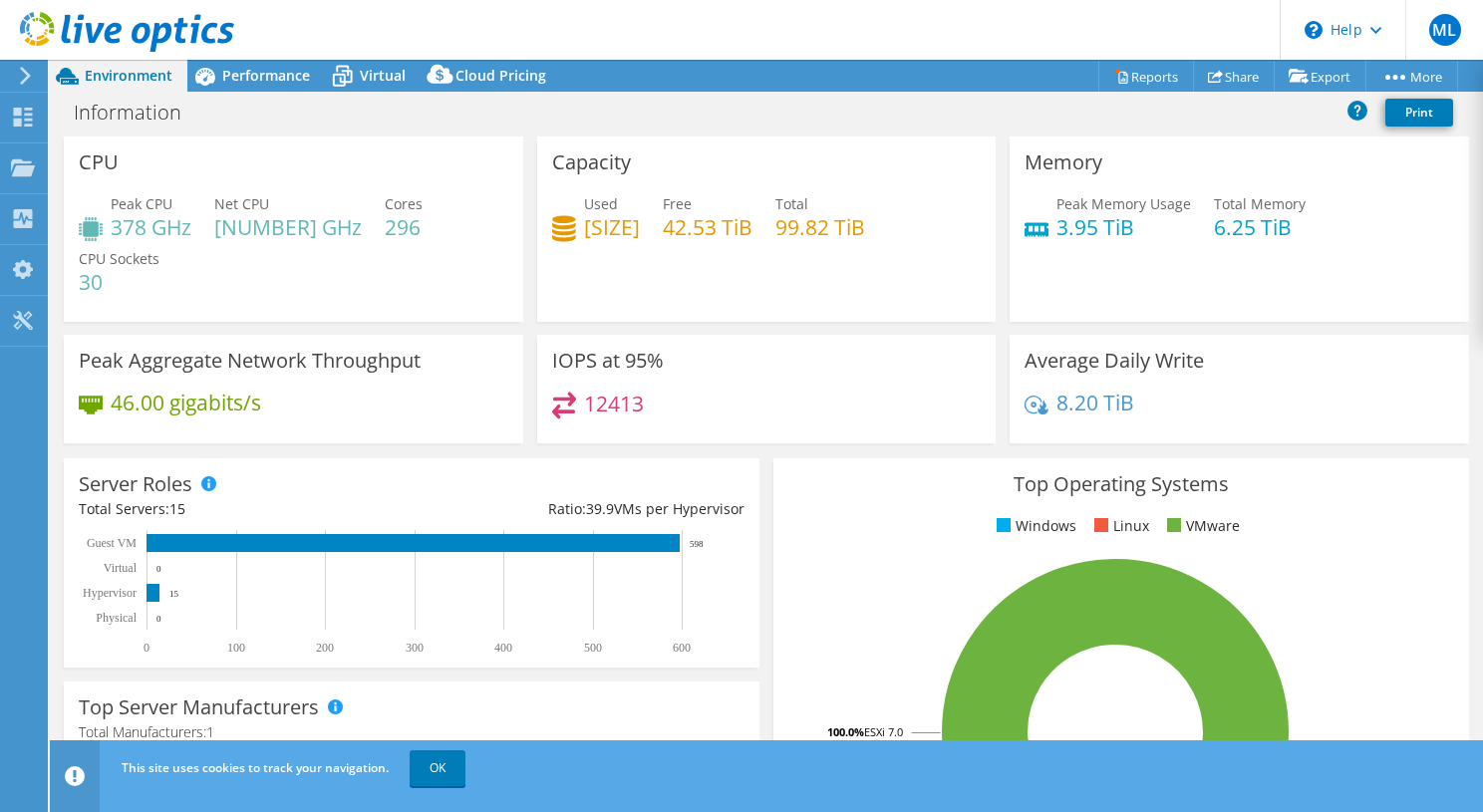 click on "Server Roles
Physical Servers represent bare metal servers that were targets of the collector run.
Virtual servers represent targets of a collector run where the system was identified as a virtual machine.
Hypervisor Servers are targets of a collection identified to be hosting guest virtual machines.
Guest Virtual Machines are a count of virtual machines reported by each hypervisor server.
*Live Optics does not capture direct performance information from Guest VMs, unless the Guest VM is added directly in the collector as a remote server target.  In this latter case, the directly monitored system will be listed as Virtual.  However, performance from servers marked as Guest VMs will be captured indirectly in the activity on the hosts.
Total Servers:  15
39.9" at bounding box center (412, 563) 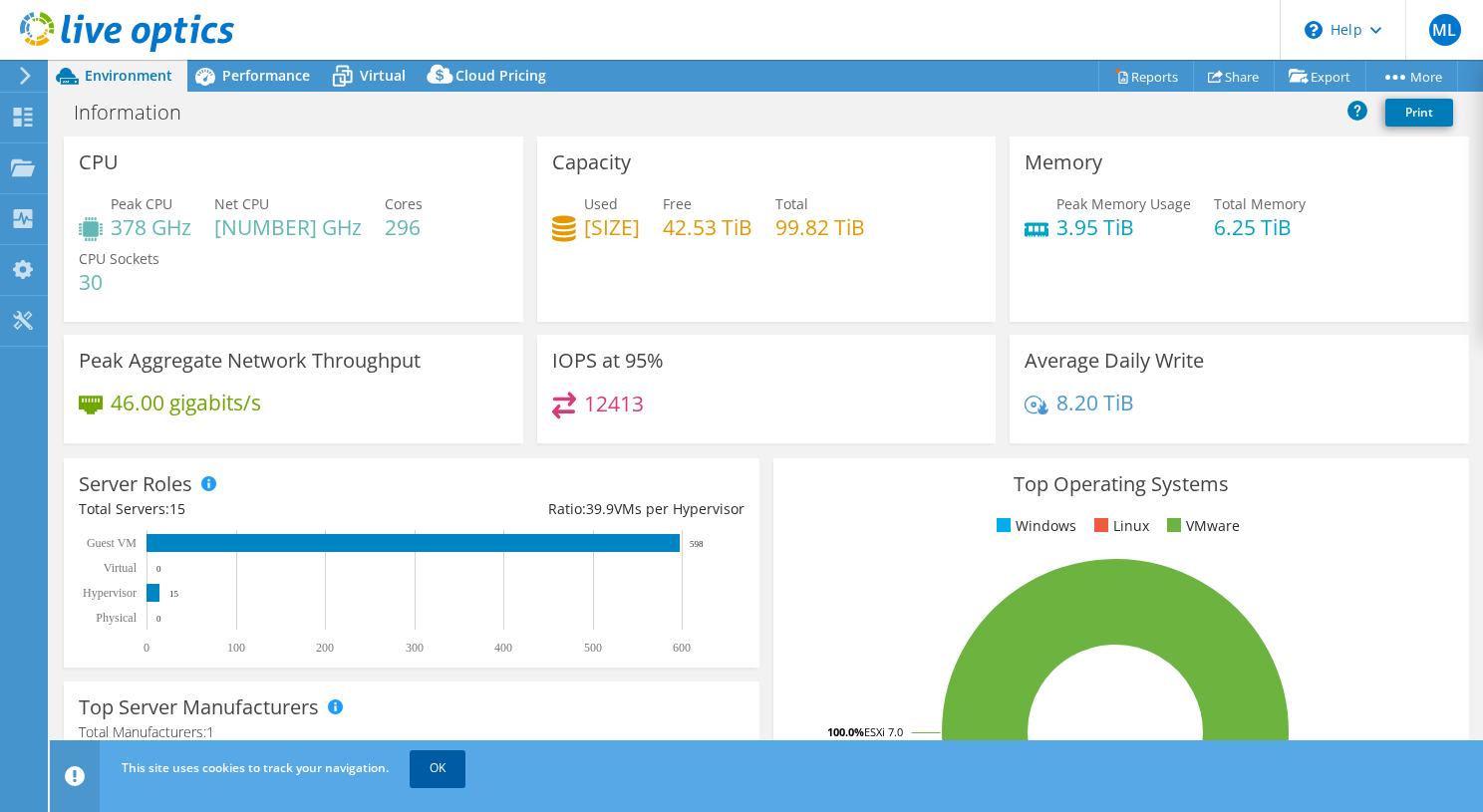 click on "OK" at bounding box center [438, 768] 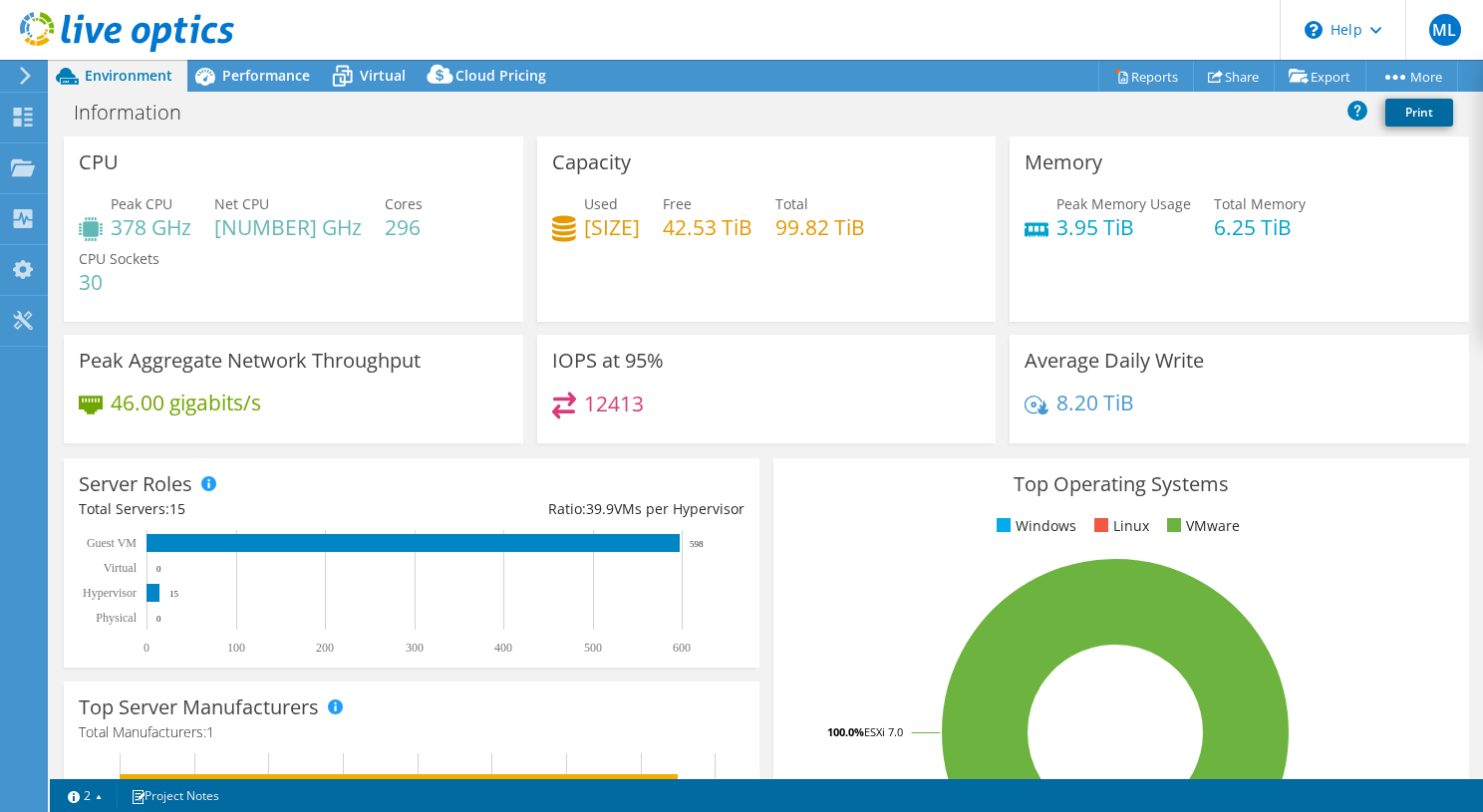 click on "Print" at bounding box center [1419, 113] 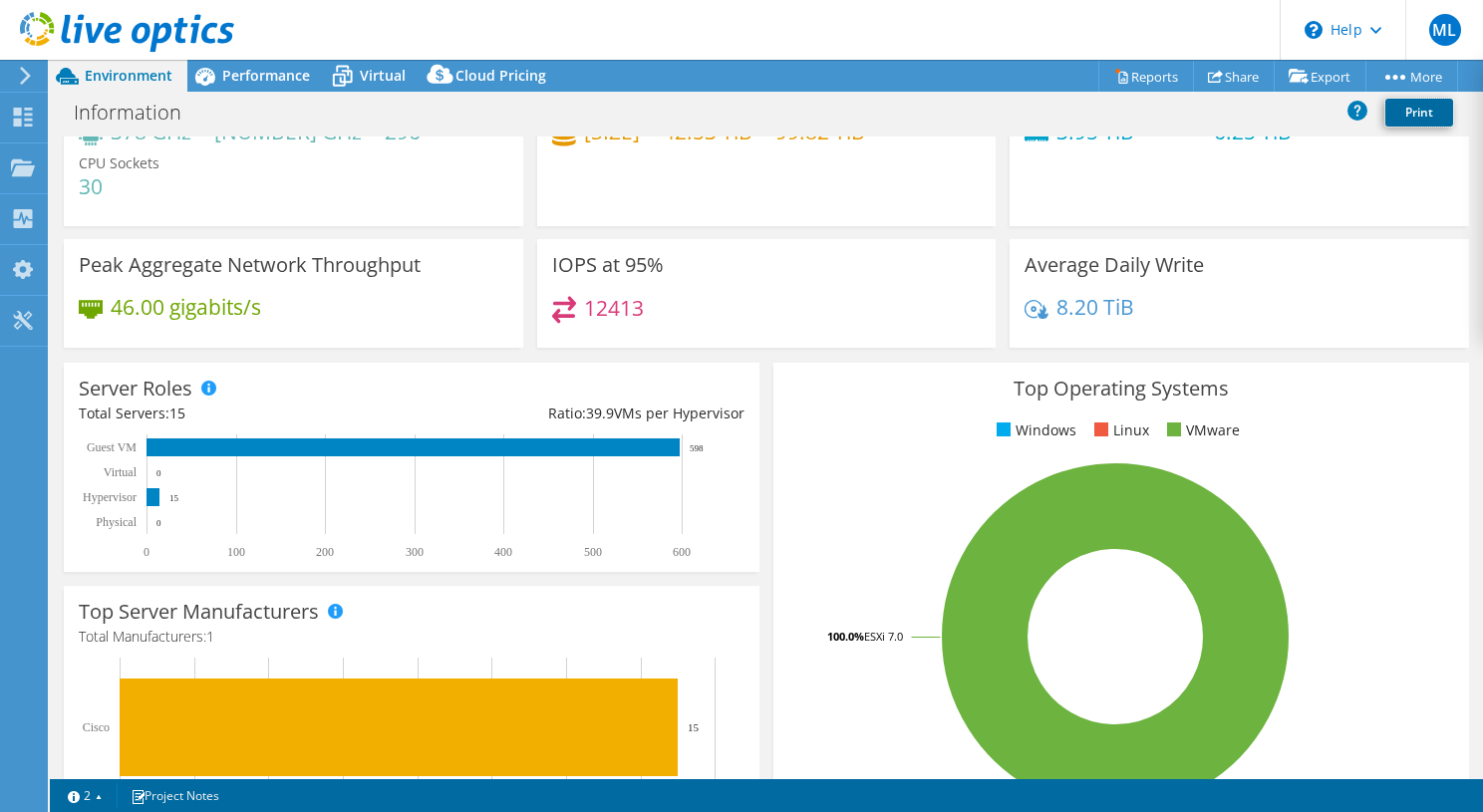 scroll, scrollTop: 0, scrollLeft: 0, axis: both 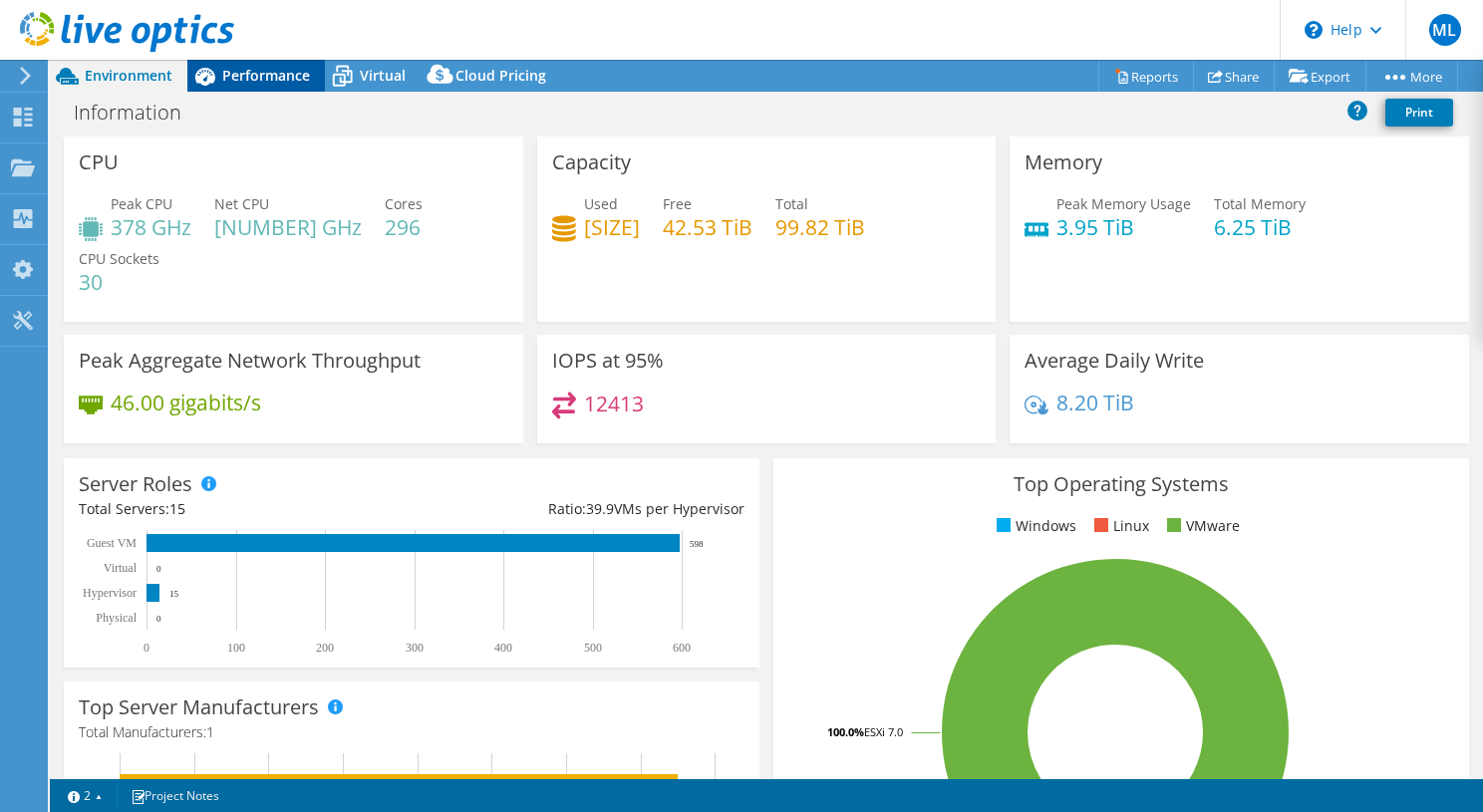click on "Performance" at bounding box center [266, 75] 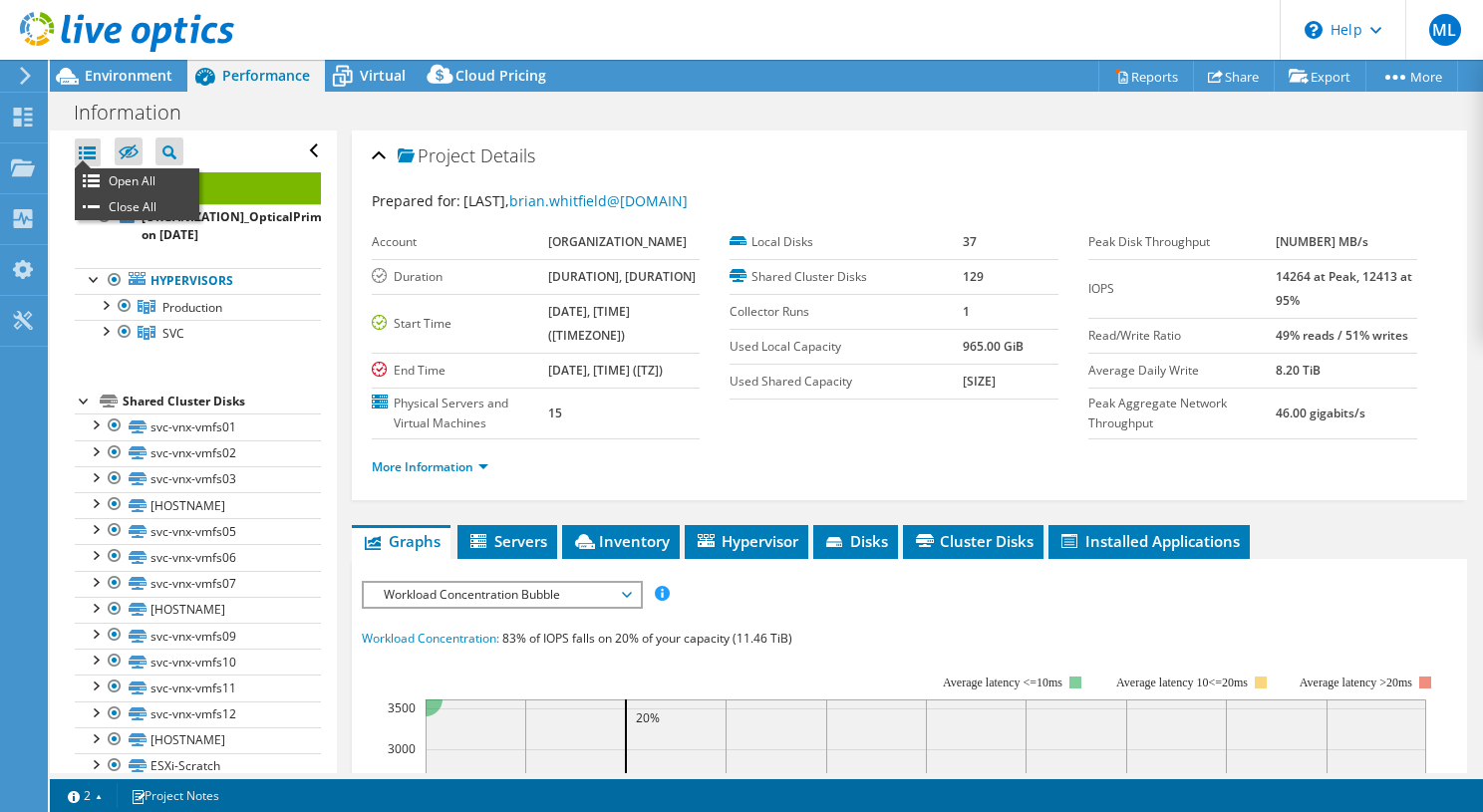 click at bounding box center [88, 152] 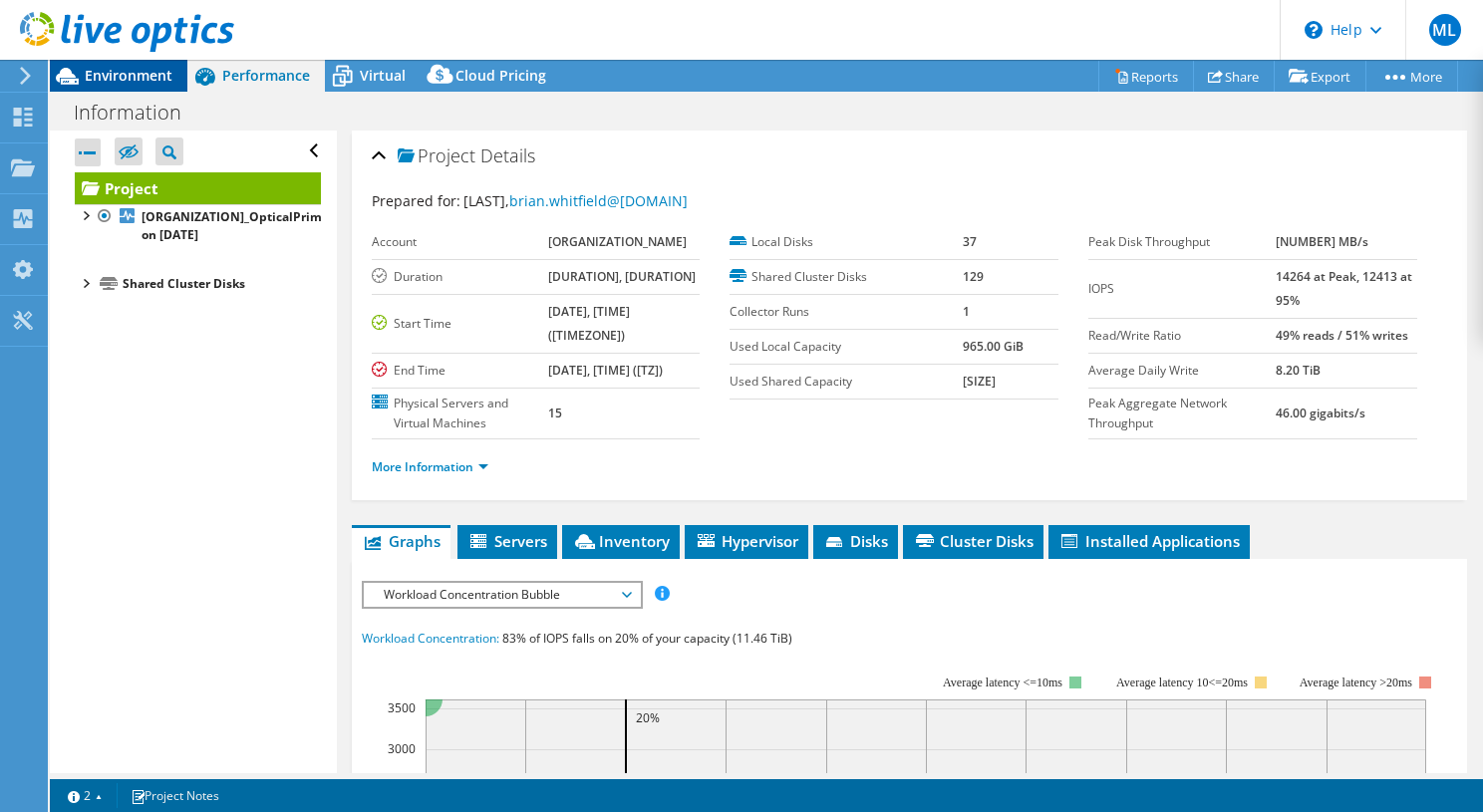 click on "Environment" at bounding box center [129, 75] 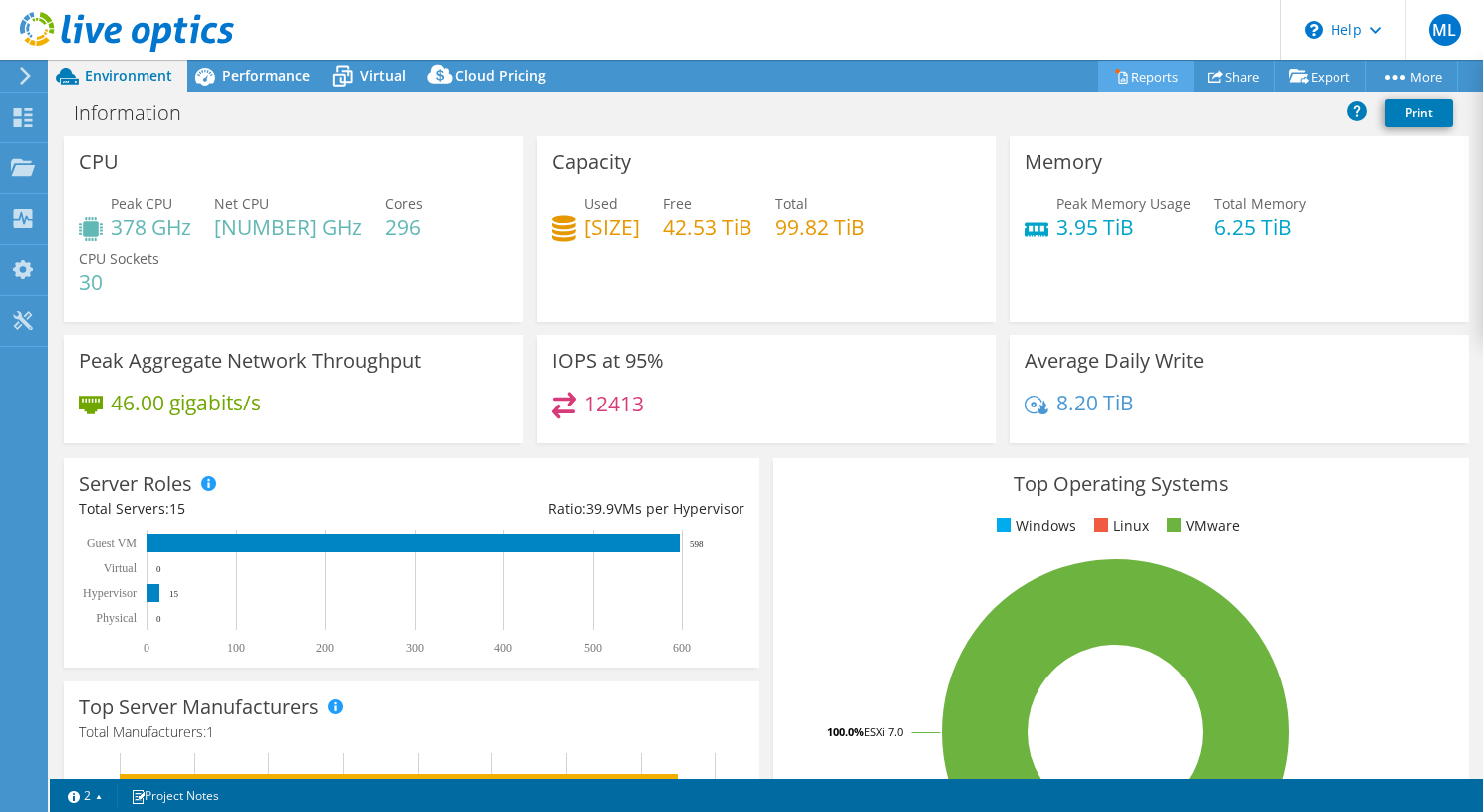 click on "Reports" at bounding box center [1146, 76] 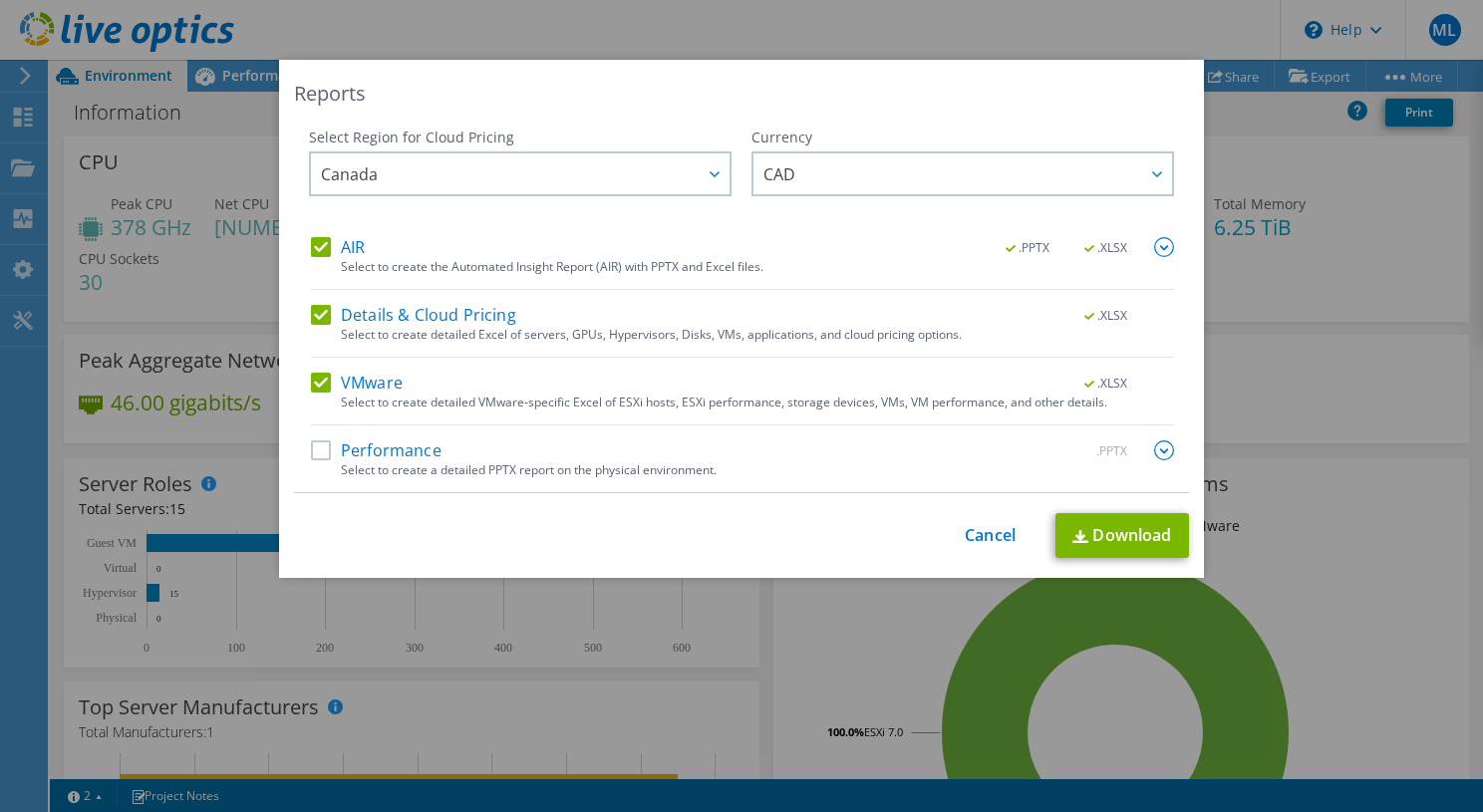 click on "Details & Cloud Pricing" at bounding box center (414, 315) 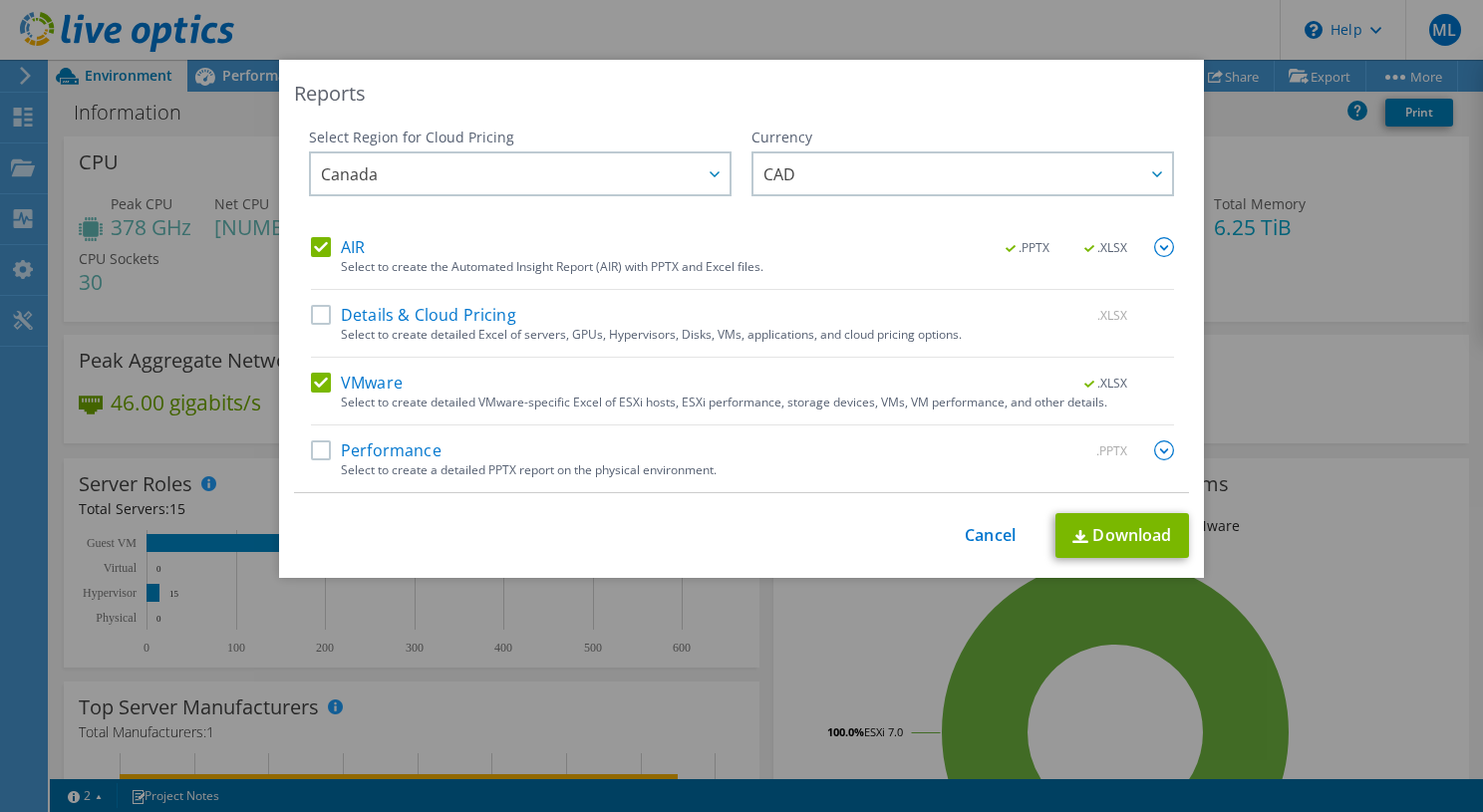 click on "AIR
.PPTX
.XLSX
Select to create the Automated Insight Report (AIR) with PPTX and Excel files.
.PPTX
.XLSX
.XLSX VMware 0" at bounding box center [742, 365] 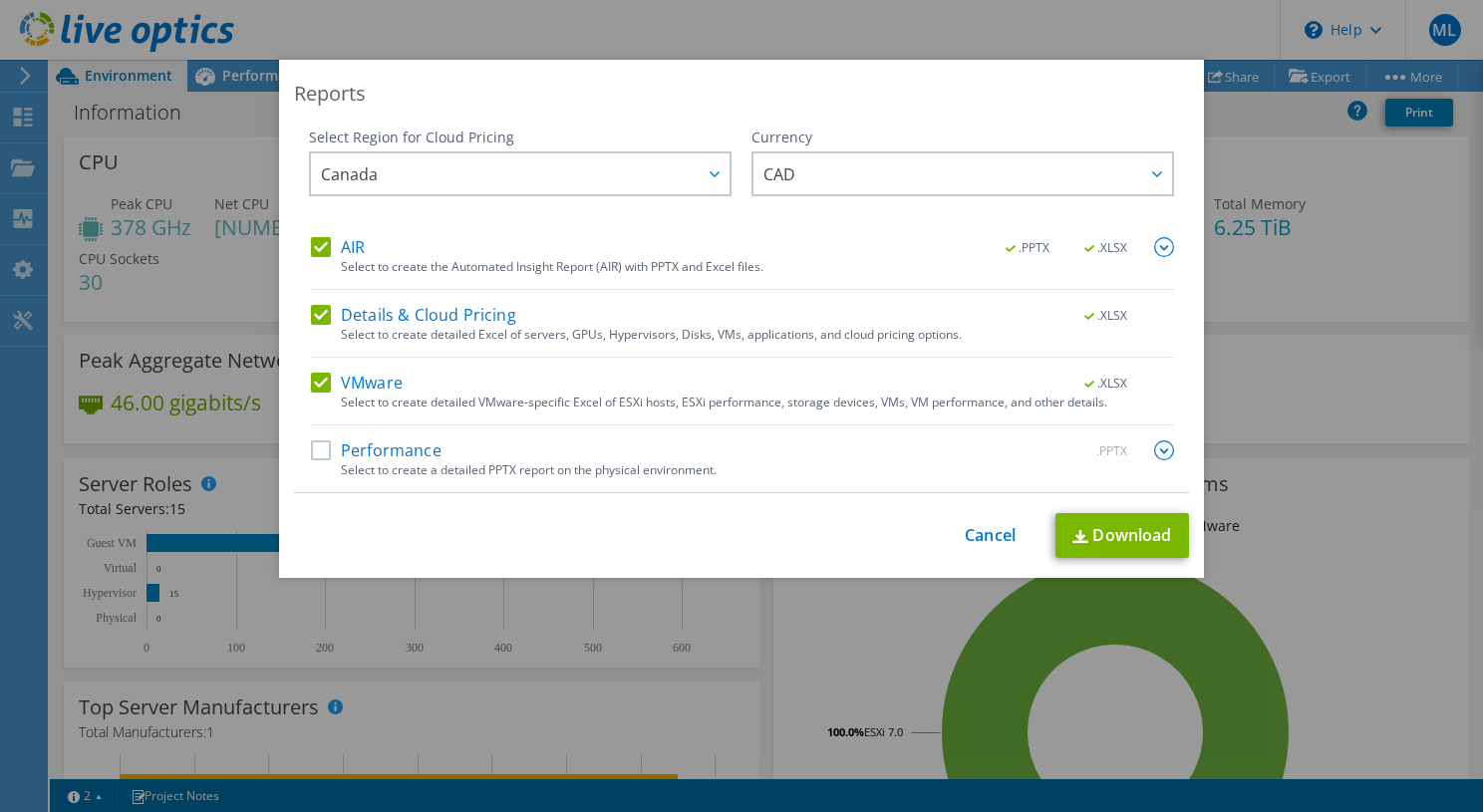 click on "Performance
.PPTX
Select to create a detailed PPTX report on the physical environment.
Report Language
English
Deutsch
Español
Français
Italiano
Polski
中文" at bounding box center [742, 466] 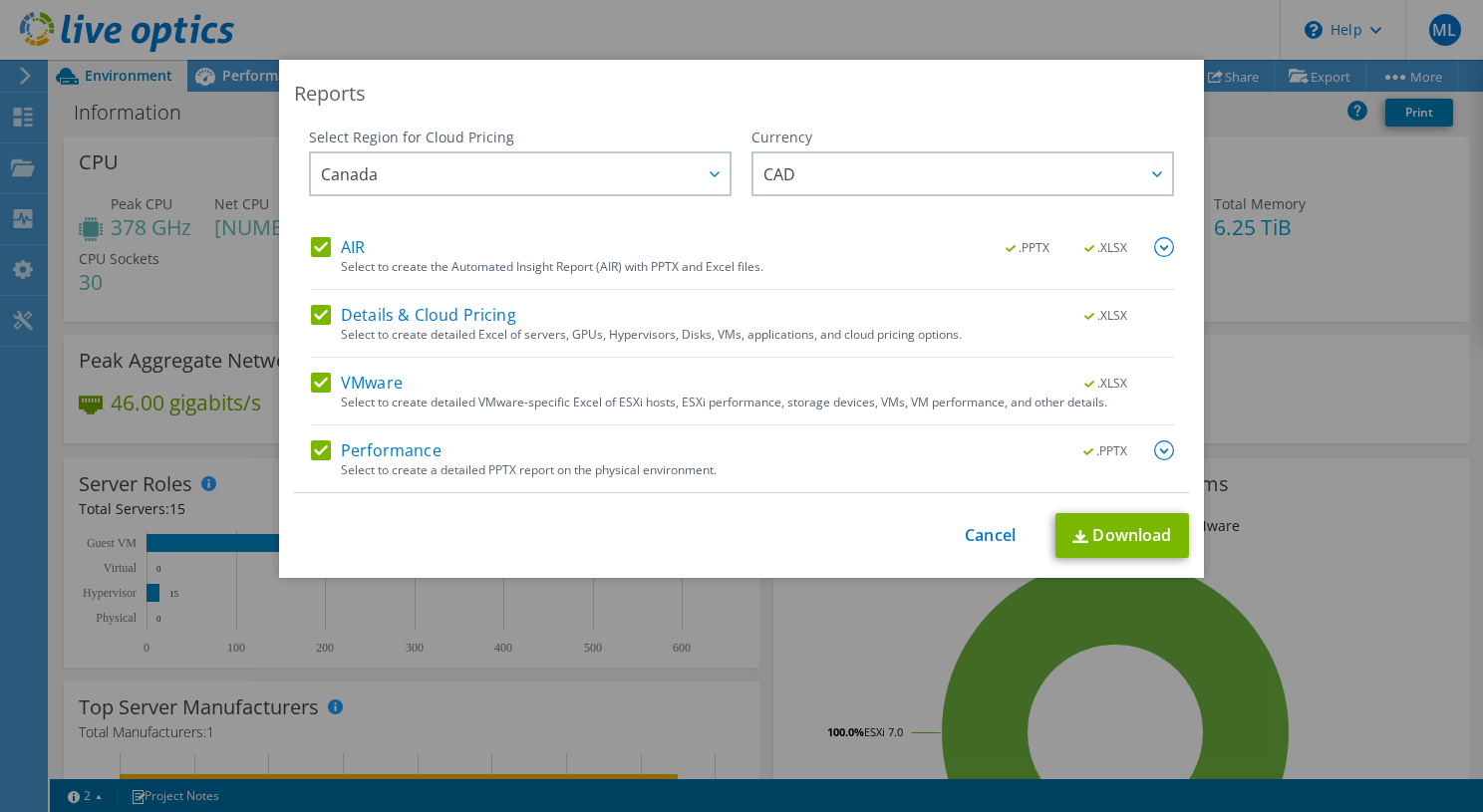 click at bounding box center [1164, 450] 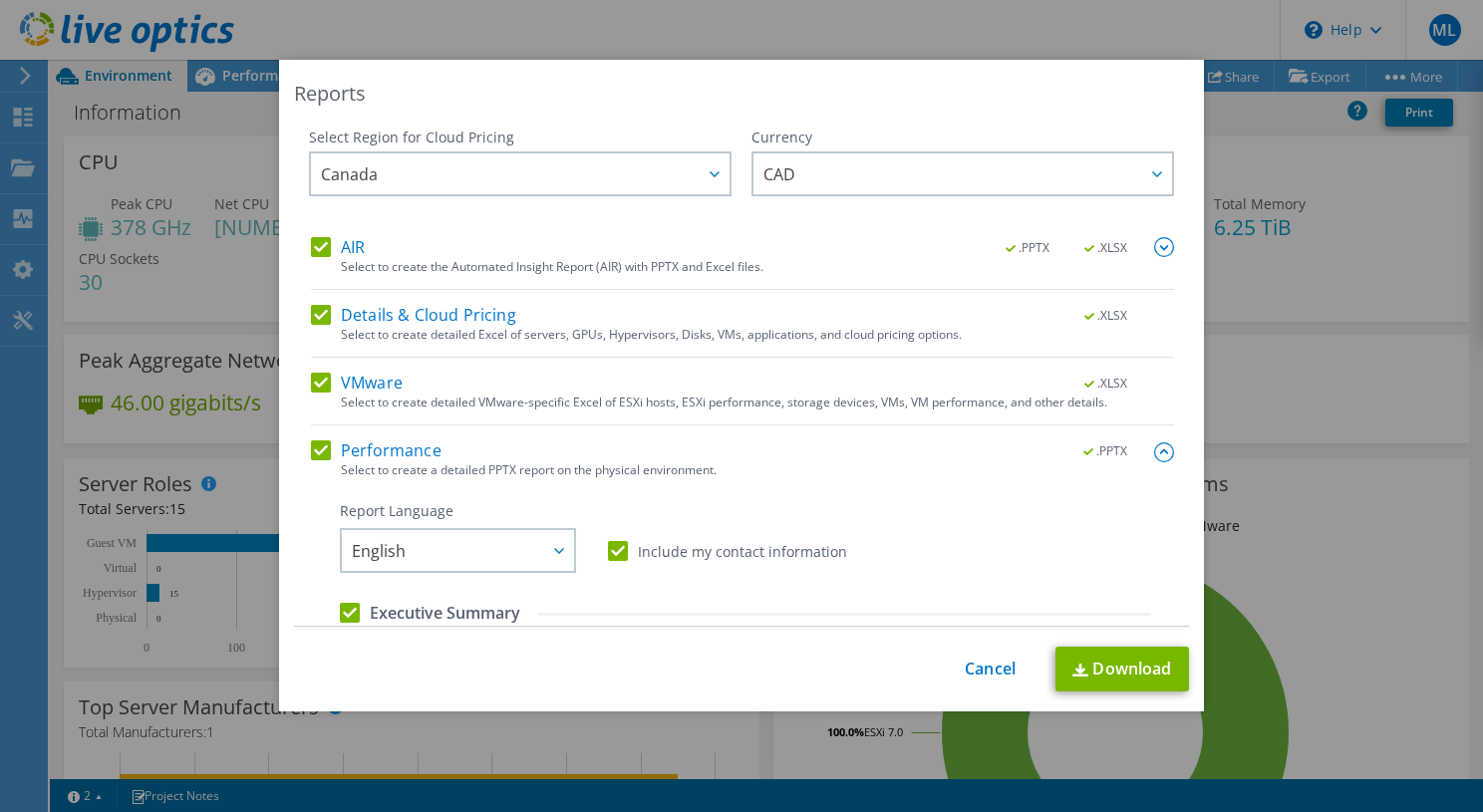 click at bounding box center [1164, 452] 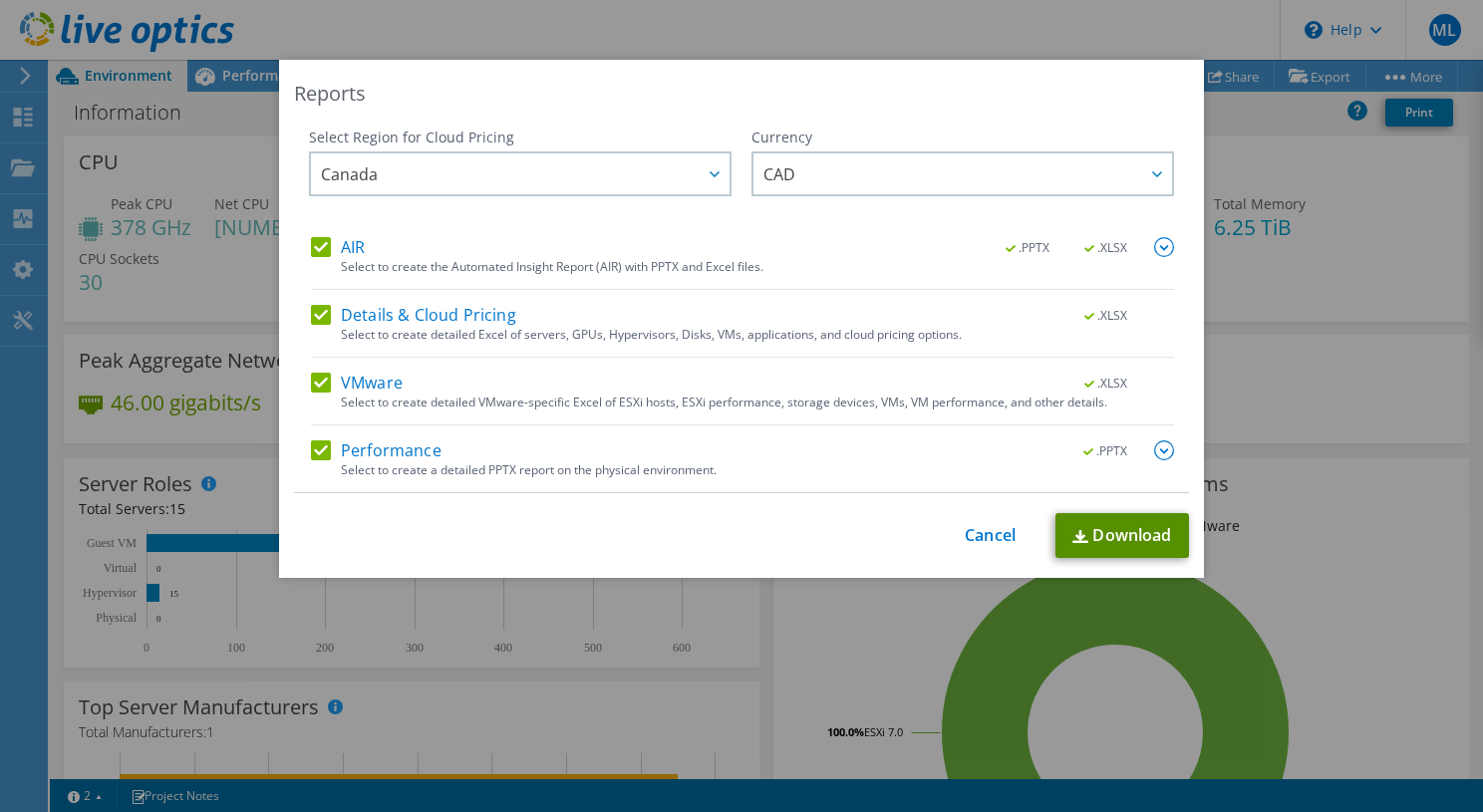 click on "Download" at bounding box center [1122, 535] 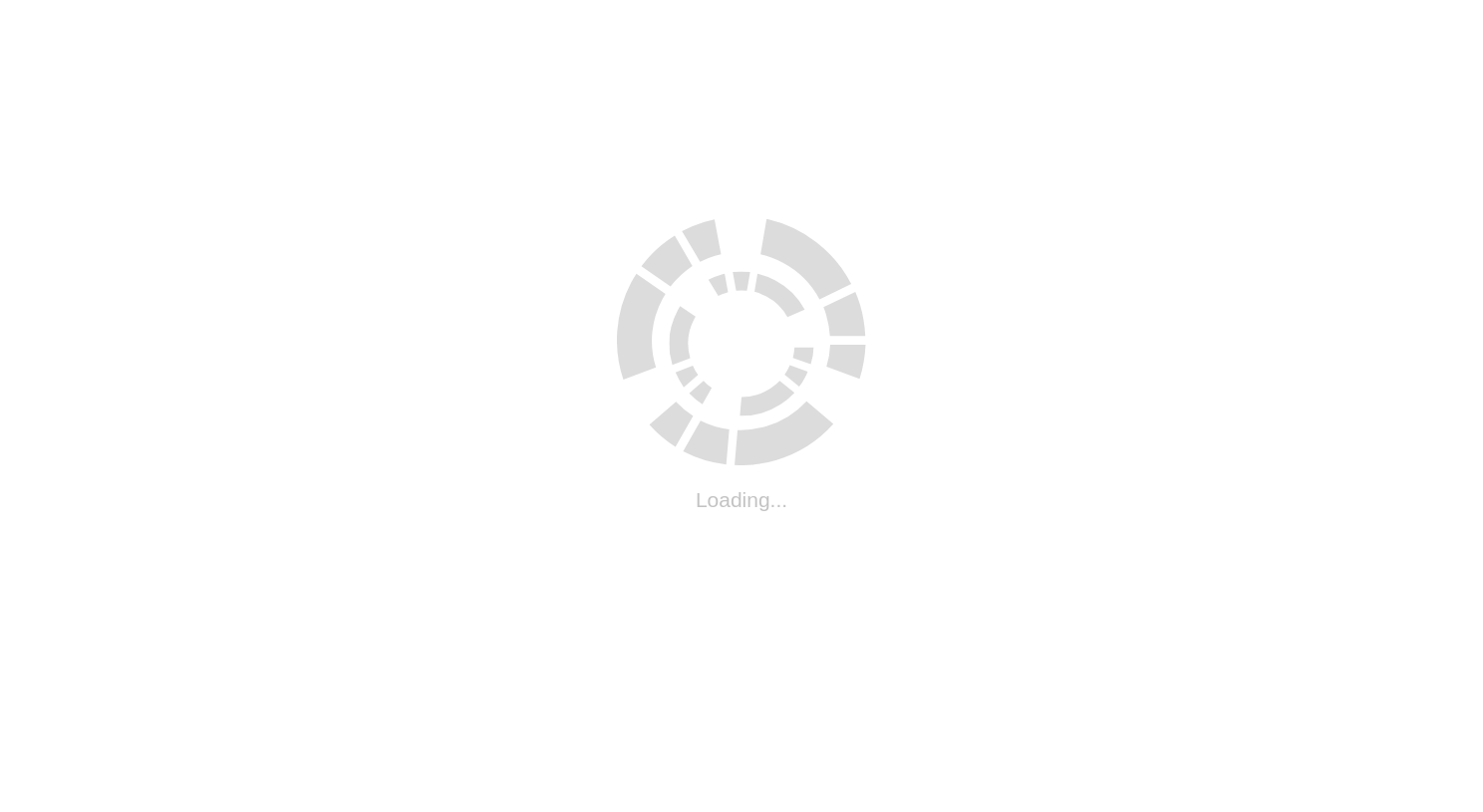 scroll, scrollTop: 0, scrollLeft: 0, axis: both 